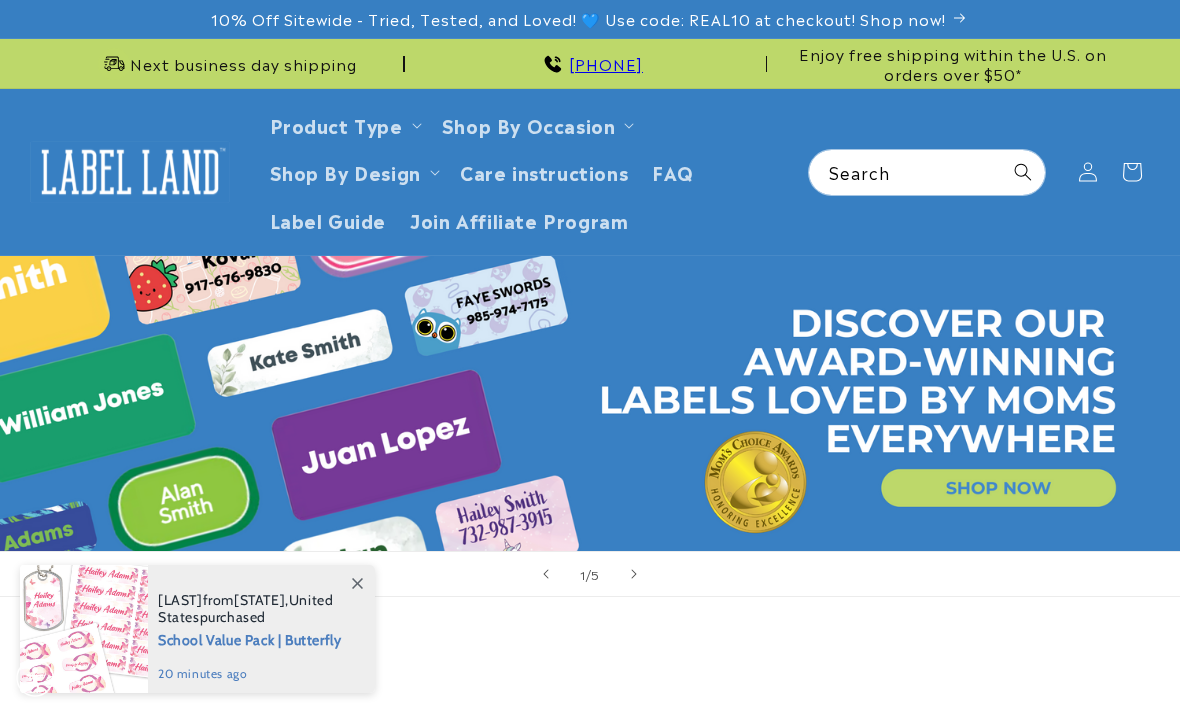 scroll, scrollTop: 0, scrollLeft: 0, axis: both 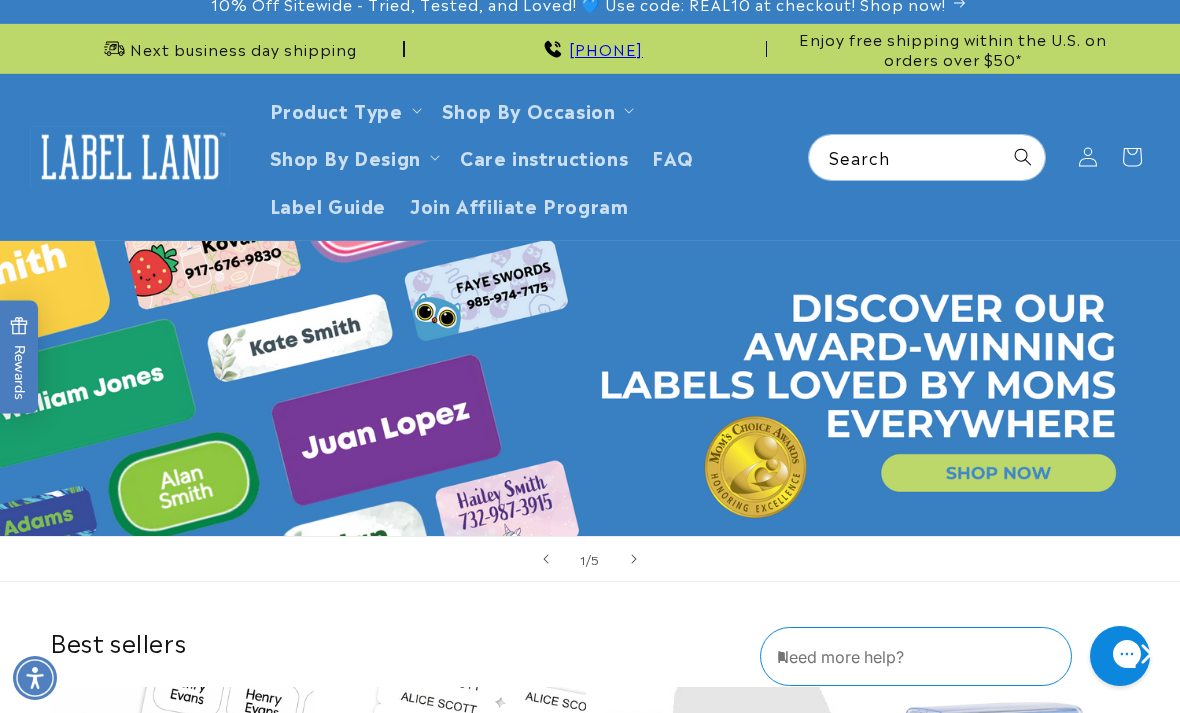 click on "Shop By Occasion" at bounding box center (529, 109) 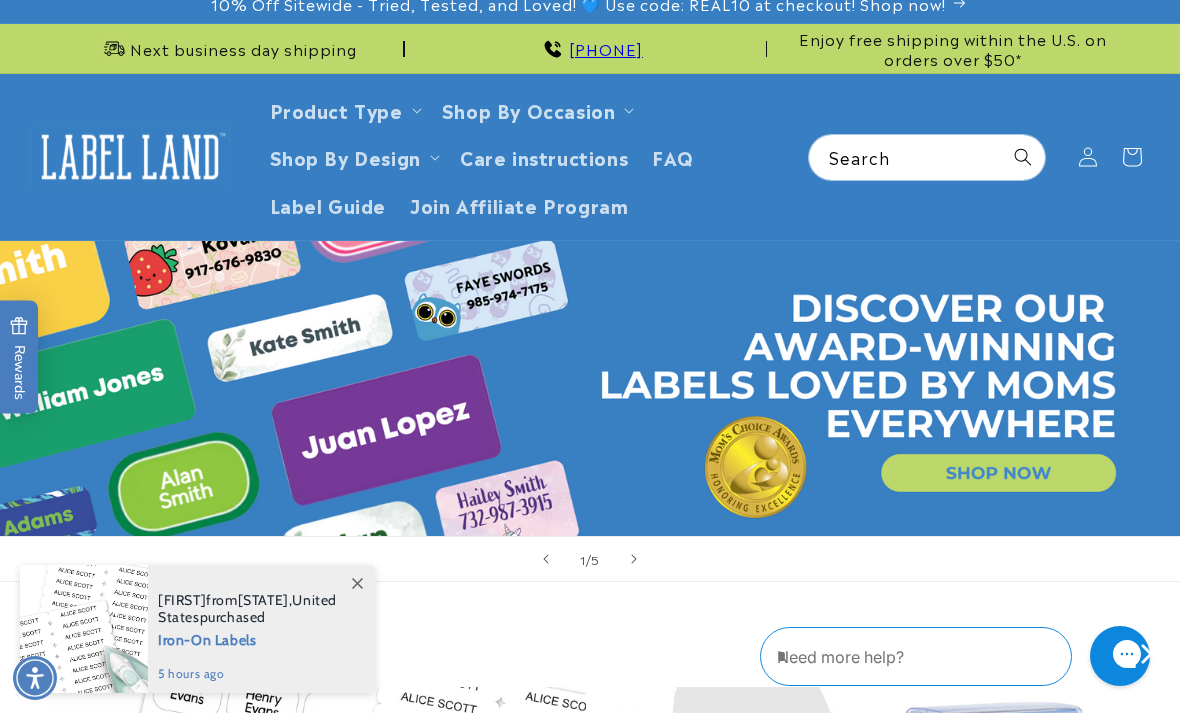 click on "Next business day shipping
732-987-3915
Enjoy free shipping within the U.S. on orders over $50*
Next business day shipping
732-987-3915
Enjoy free shipping within the U.S. on orders over $50*" at bounding box center (590, 48) 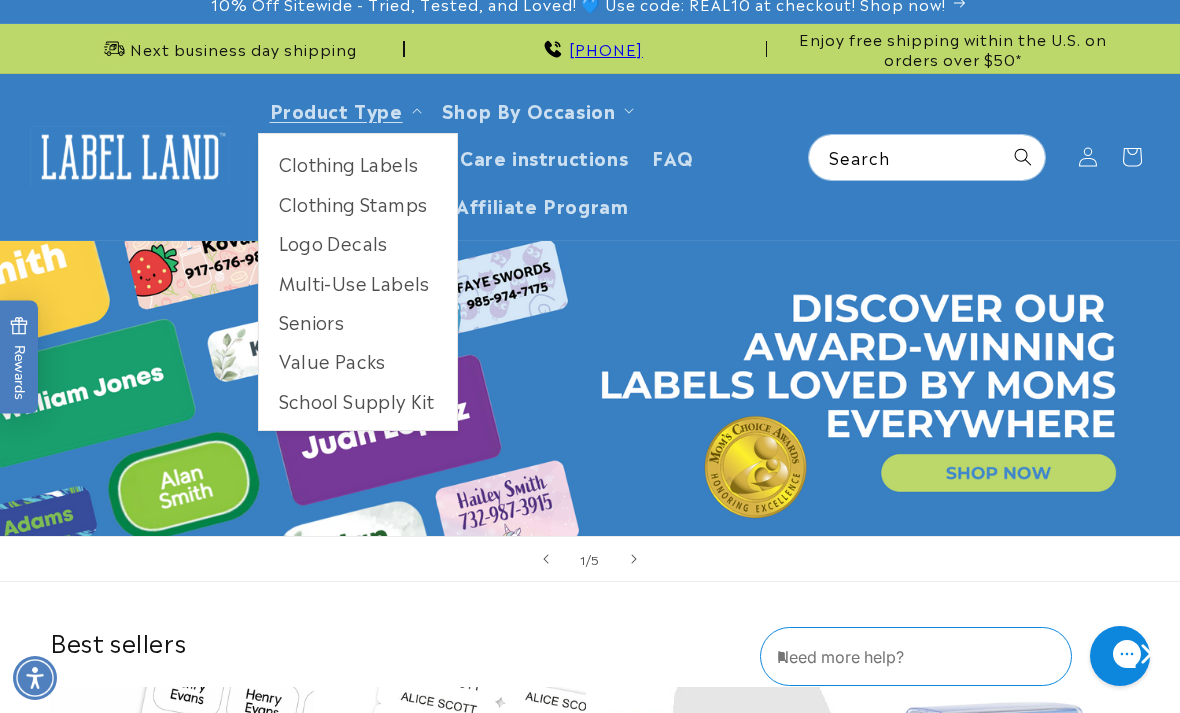 click on "Clothing Labels" at bounding box center [358, 163] 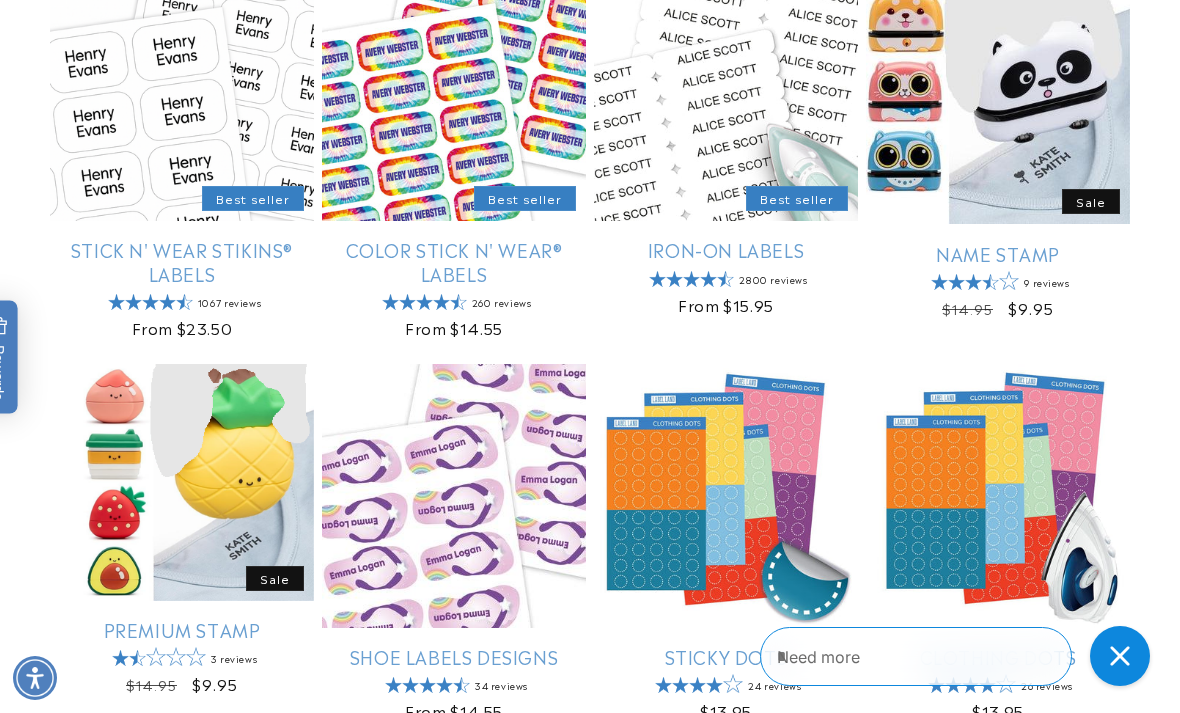 scroll, scrollTop: 477, scrollLeft: 0, axis: vertical 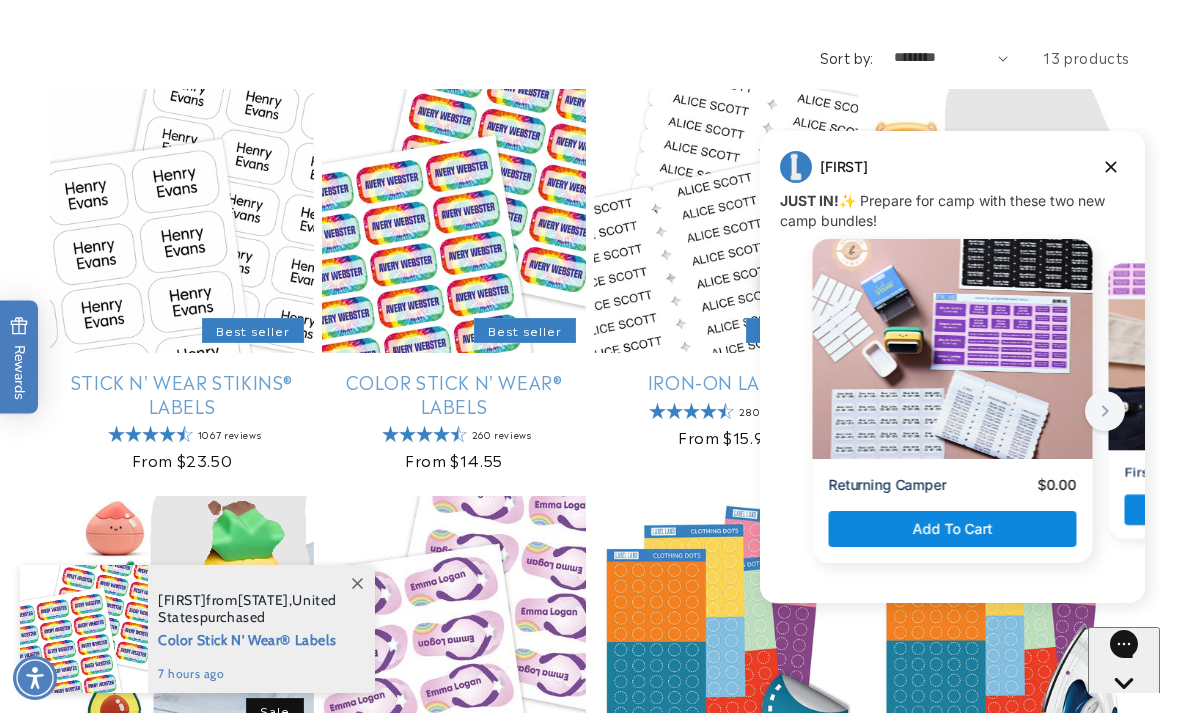 click on "Stick N' Wear Stikins® Labels" at bounding box center (182, 393) 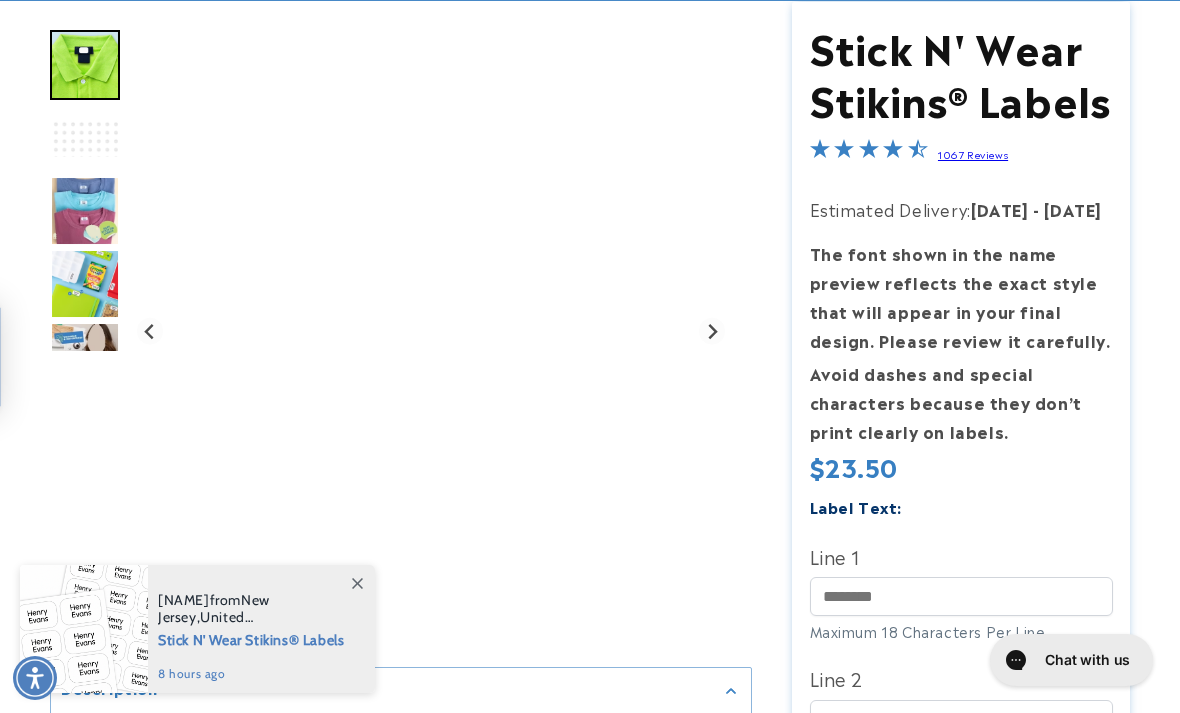 scroll, scrollTop: 0, scrollLeft: 0, axis: both 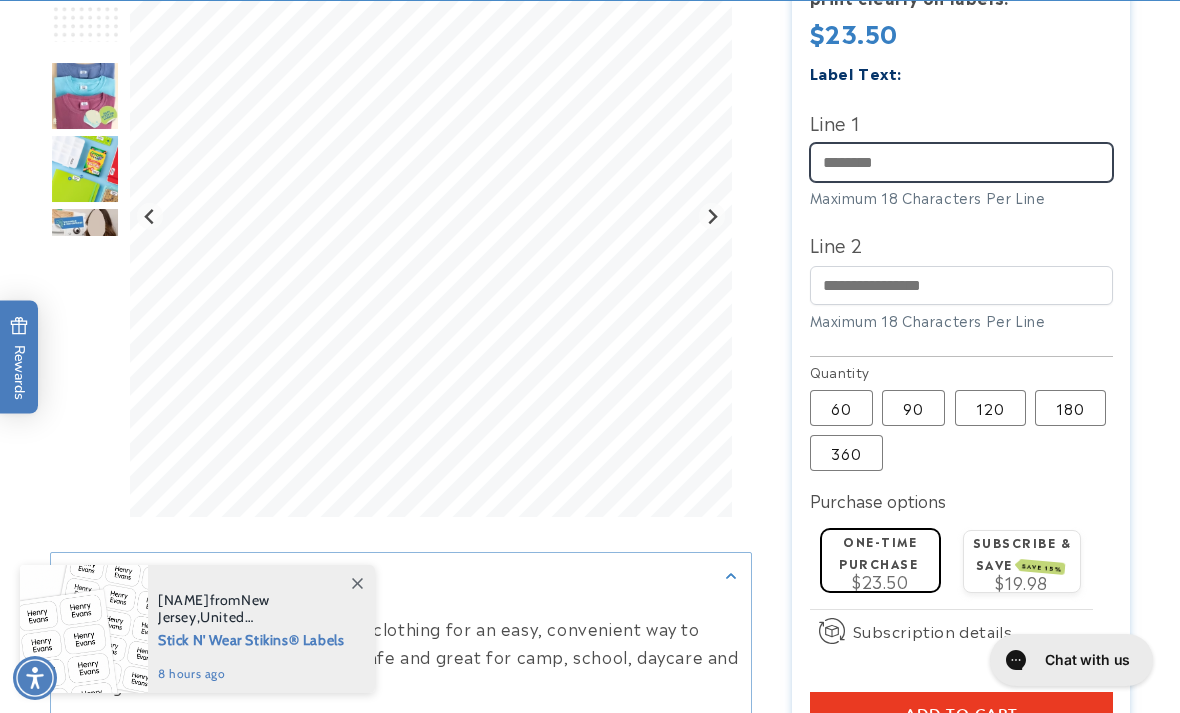 click on "Line 1" at bounding box center [961, 162] 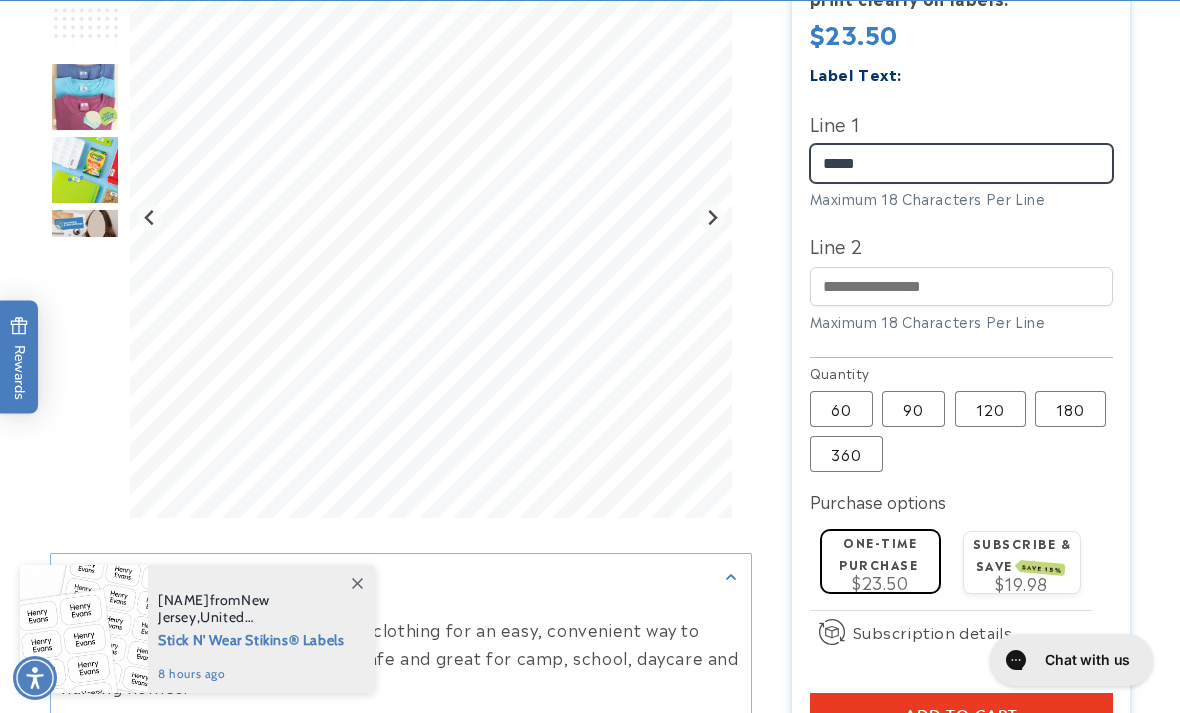 type on "*****" 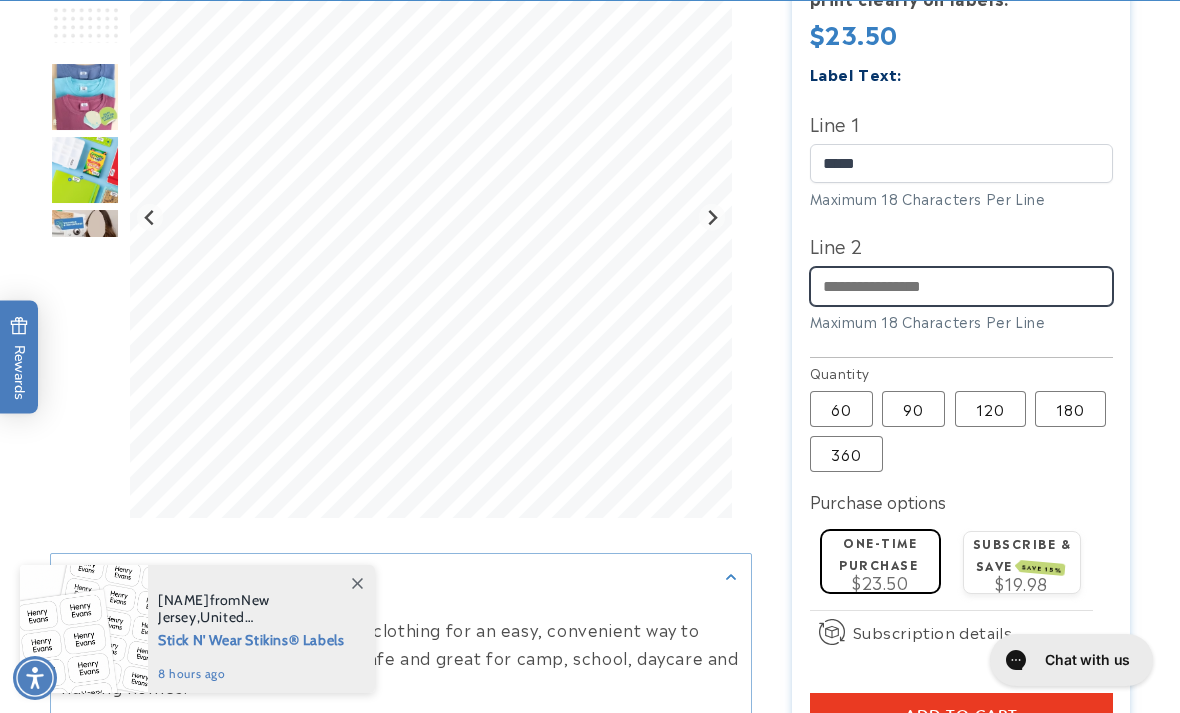 click on "Line 2" at bounding box center (961, 286) 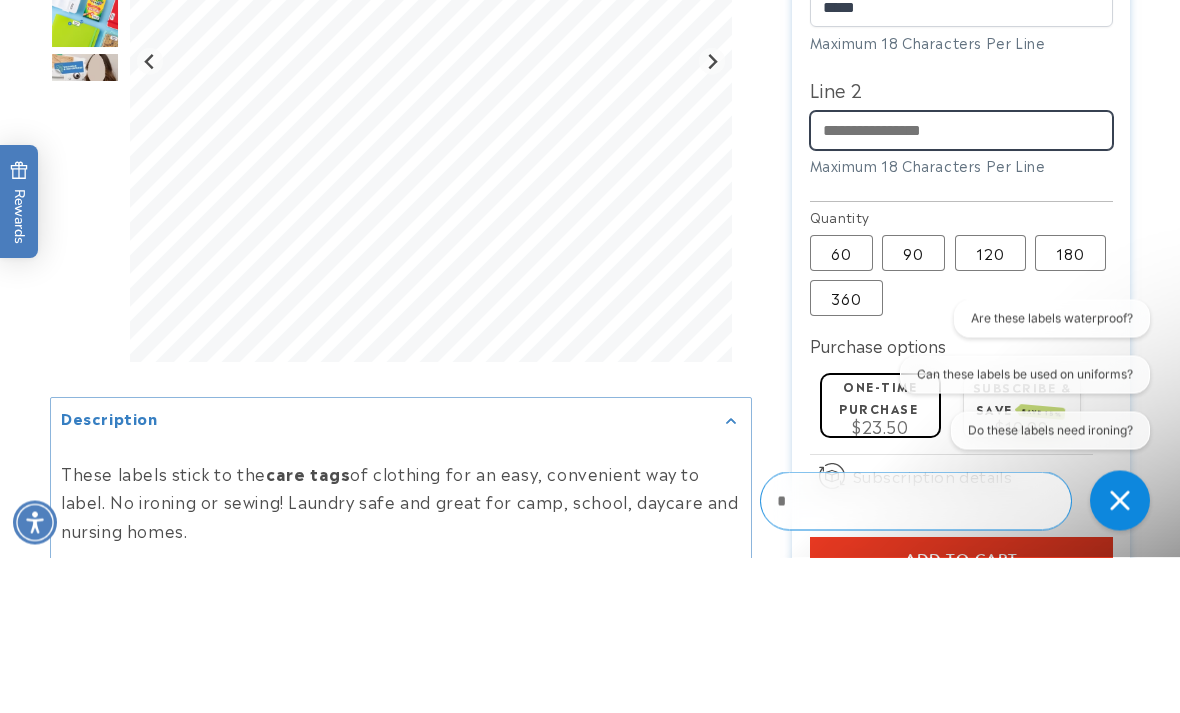 scroll, scrollTop: 0, scrollLeft: 0, axis: both 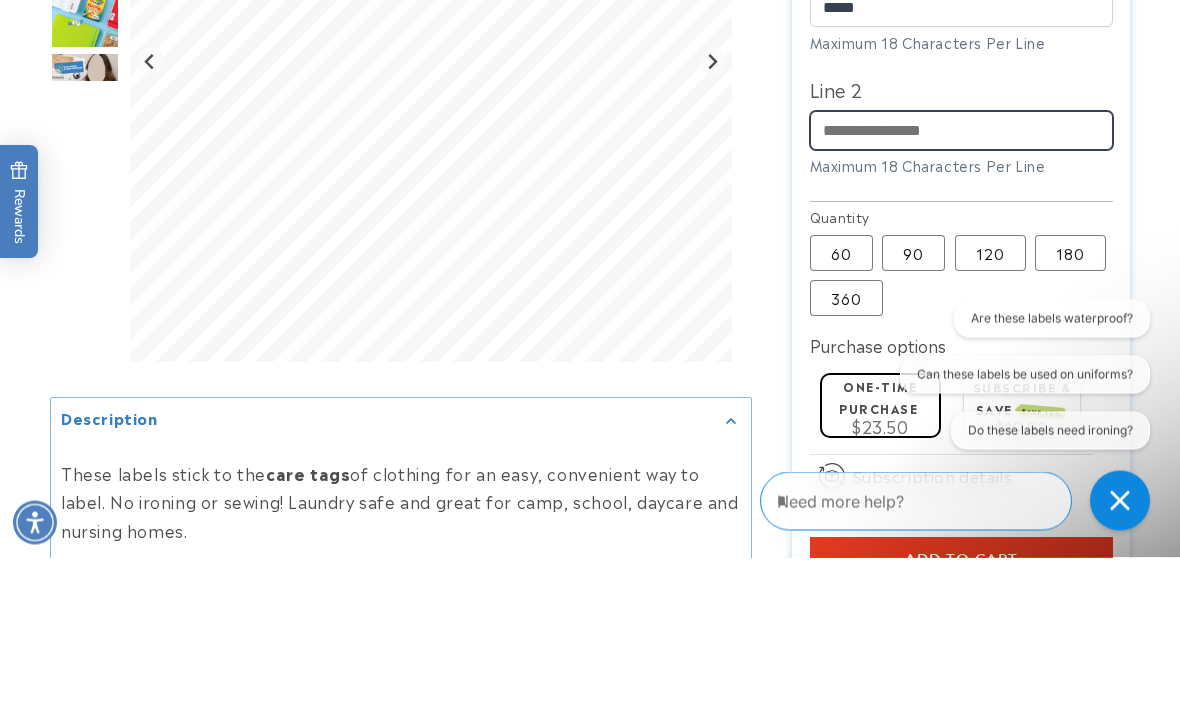 type on "**********" 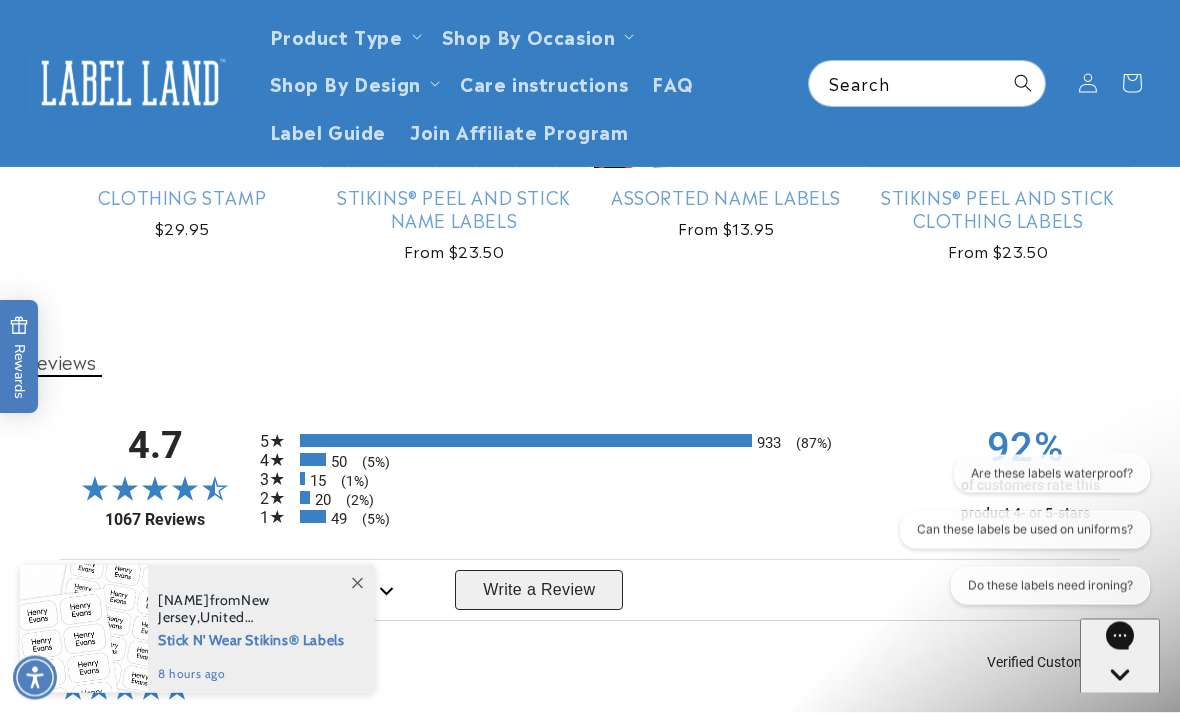 scroll, scrollTop: 1656, scrollLeft: 0, axis: vertical 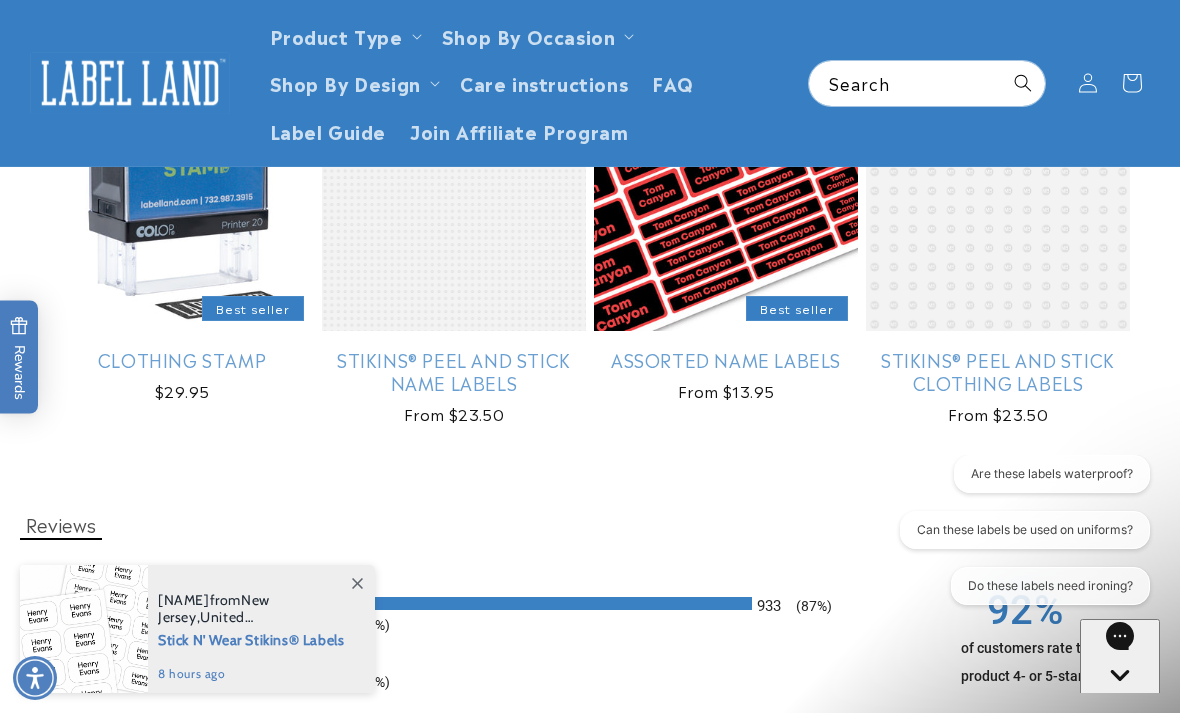click on "Assorted Name Labels" at bounding box center (726, 359) 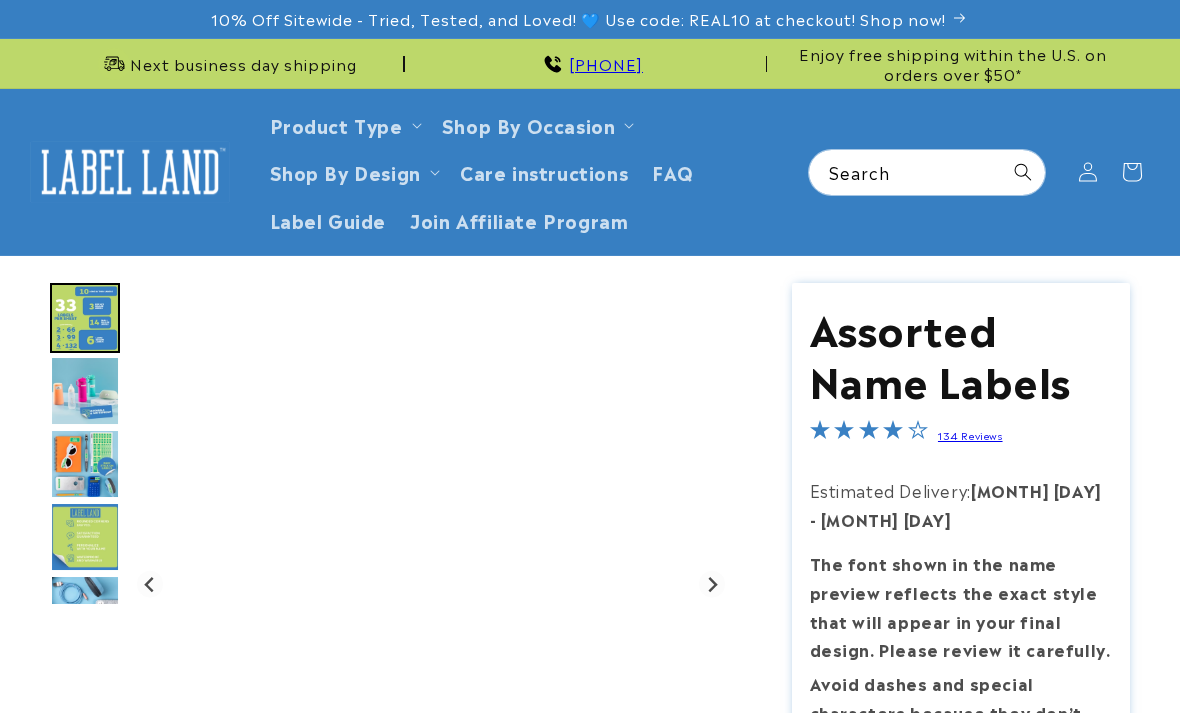 scroll, scrollTop: 118, scrollLeft: 0, axis: vertical 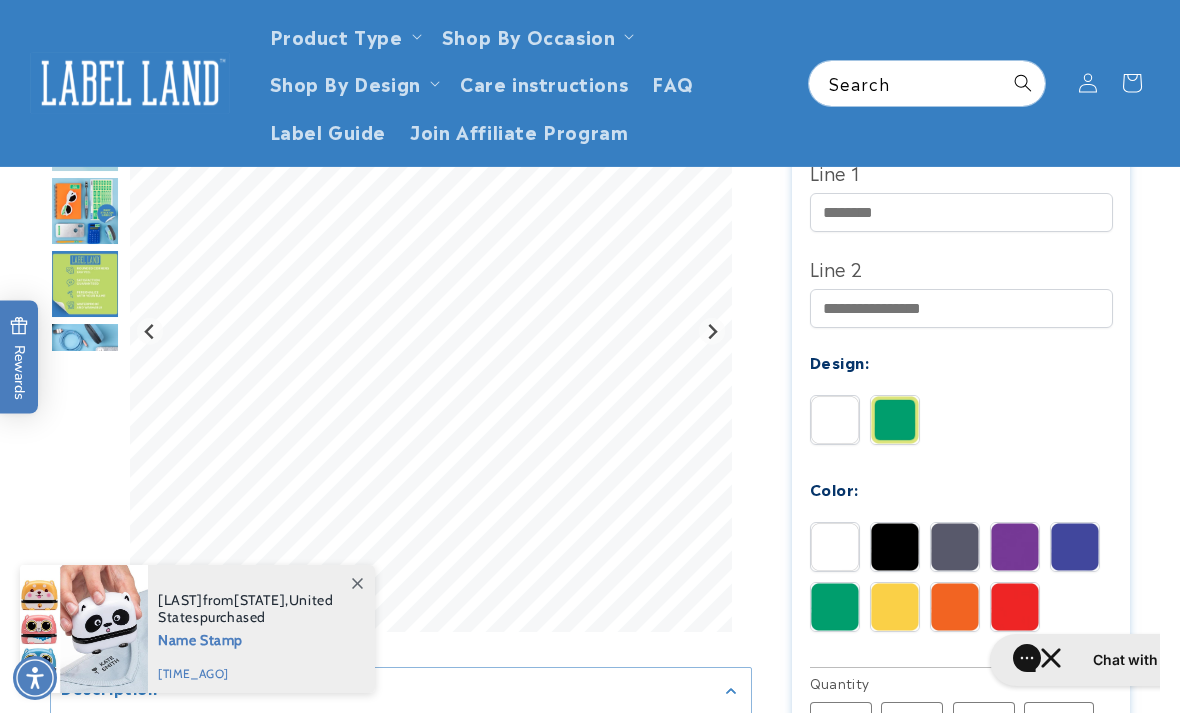 click at bounding box center (835, 420) 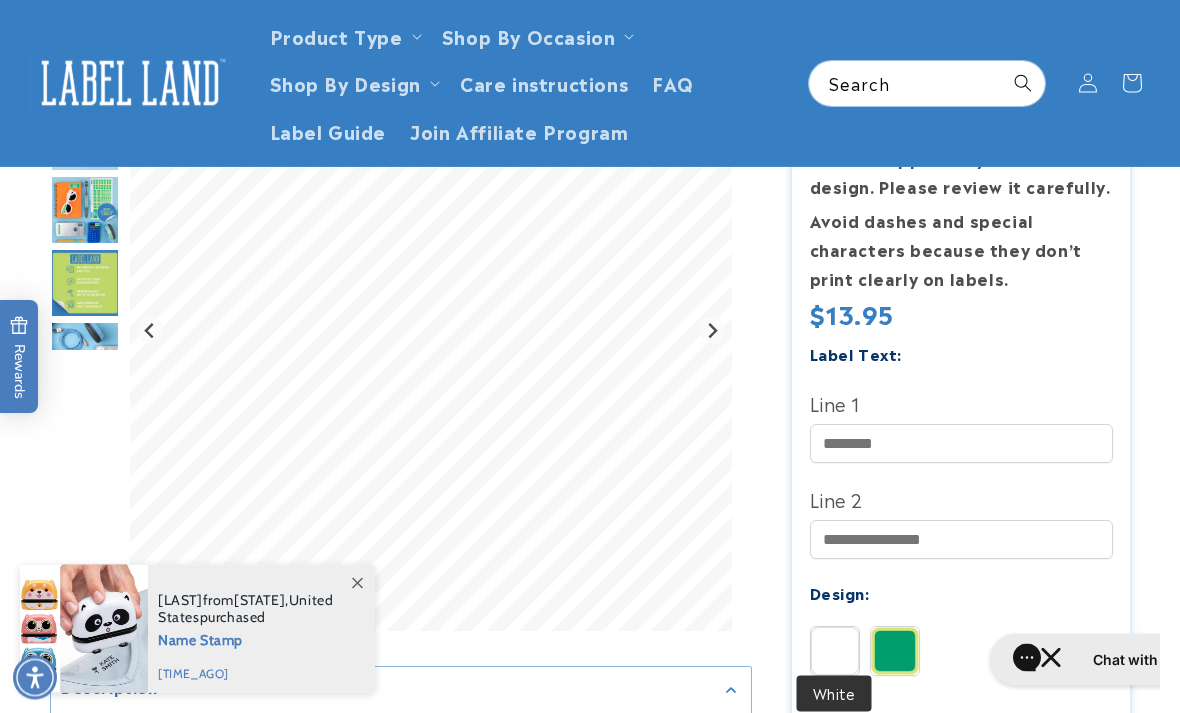 scroll, scrollTop: 463, scrollLeft: 0, axis: vertical 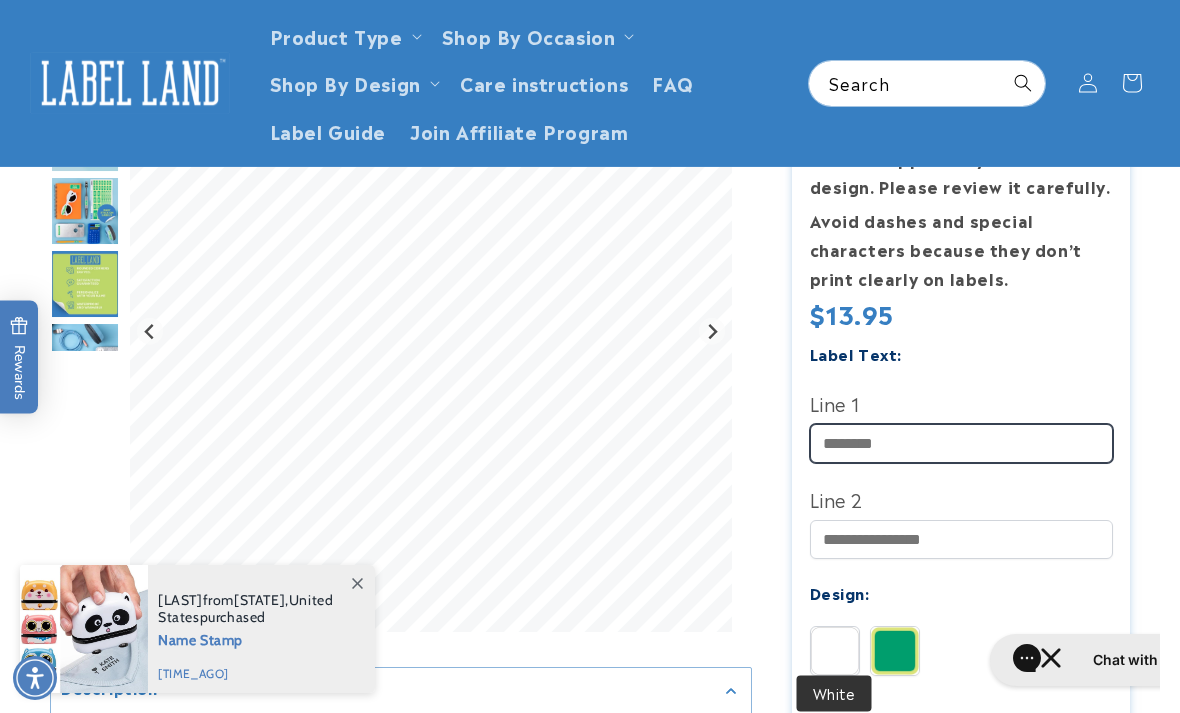 click on "Line 1" at bounding box center (961, 443) 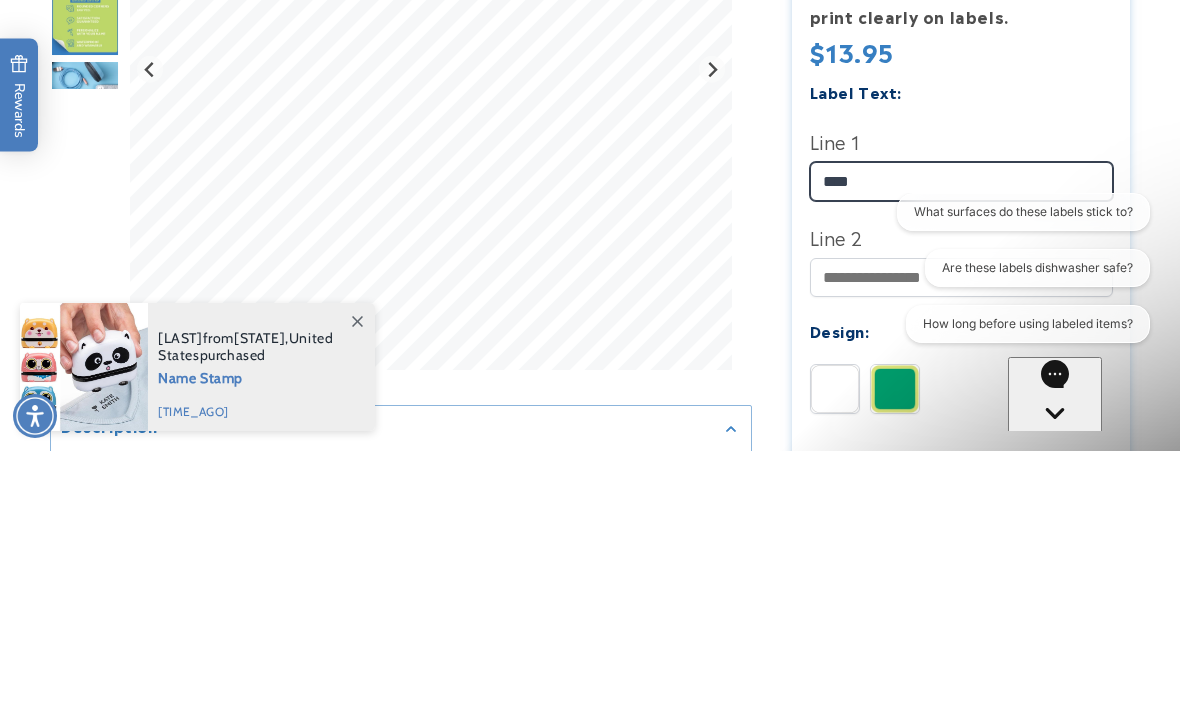 scroll, scrollTop: 0, scrollLeft: 0, axis: both 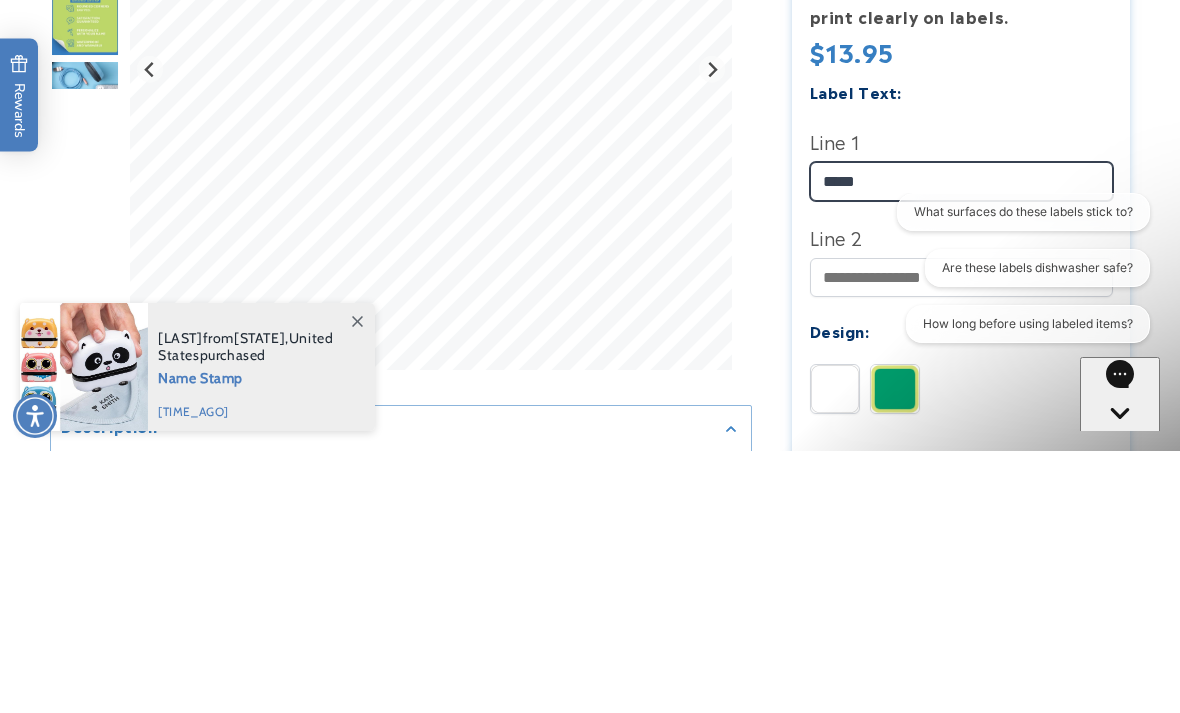 type on "*****" 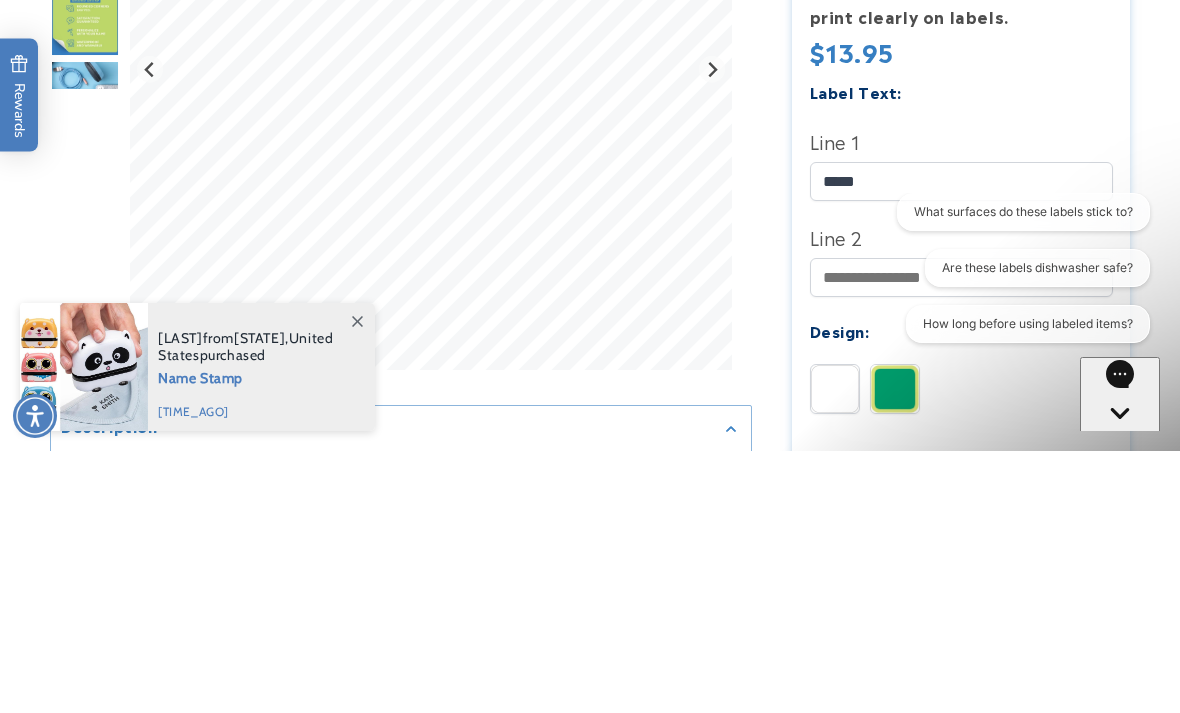 click on "What surfaces do these labels stick to? Are these labels dishwasher safe? How long before using labeled items?" at bounding box center (1014, 272) 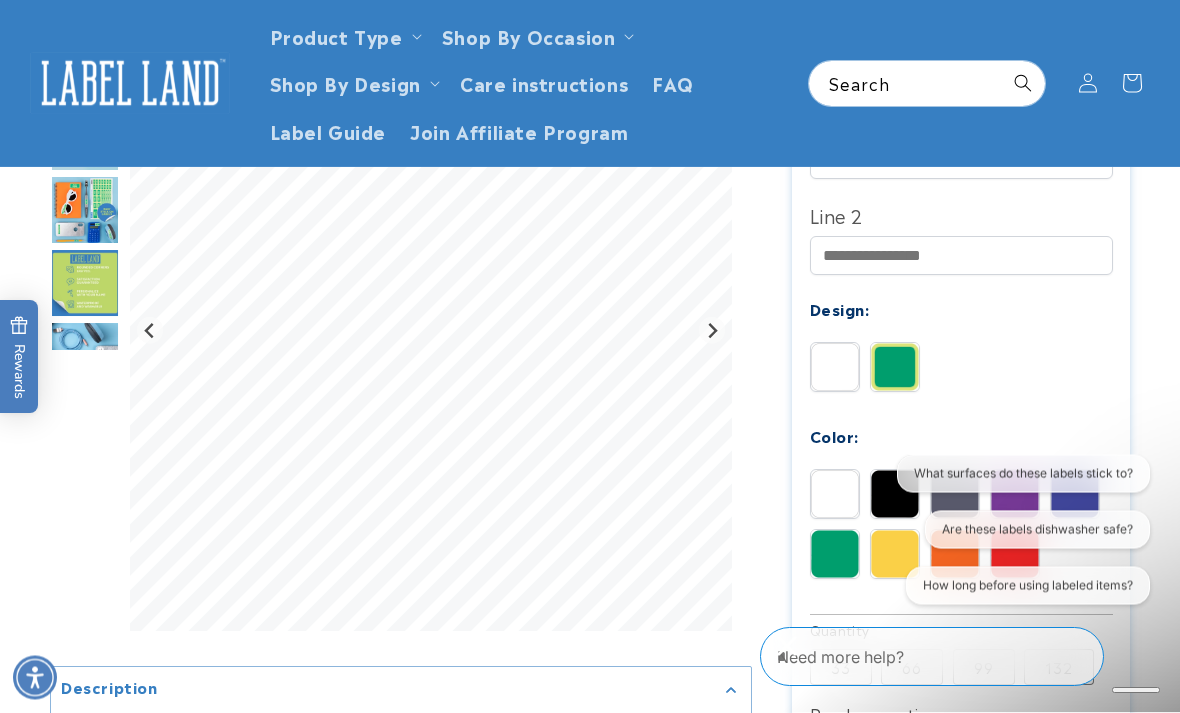 scroll, scrollTop: 715, scrollLeft: 0, axis: vertical 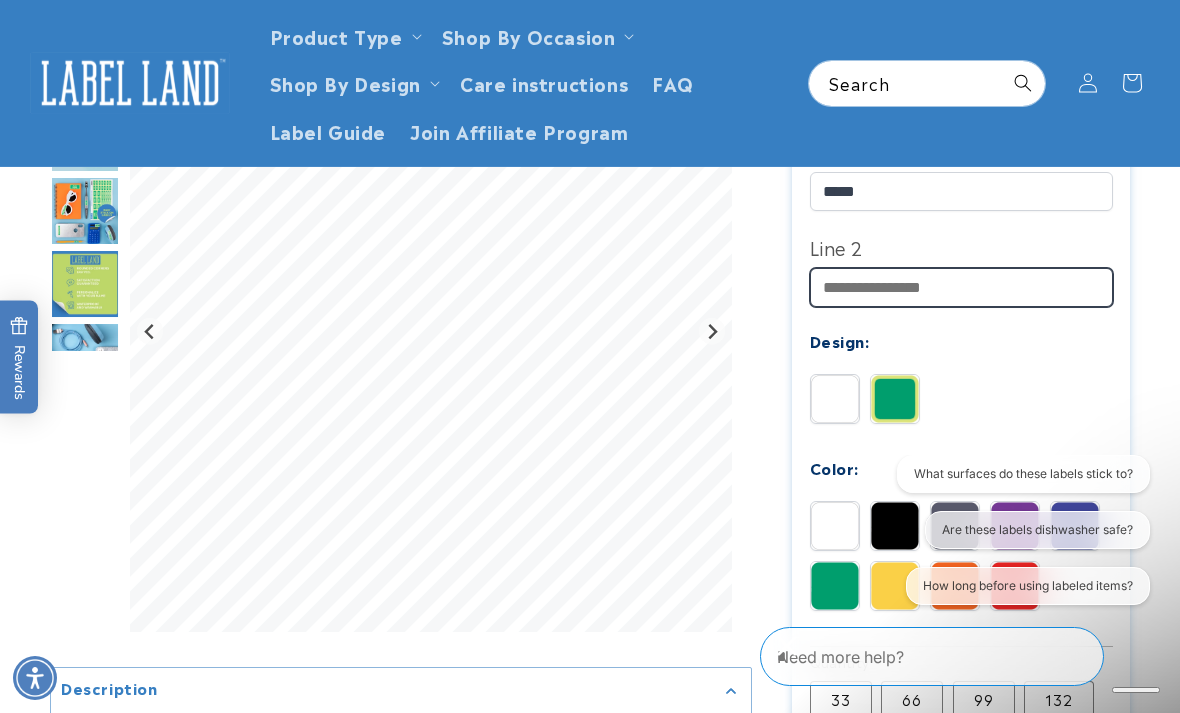 click on "Line 2" at bounding box center (961, 287) 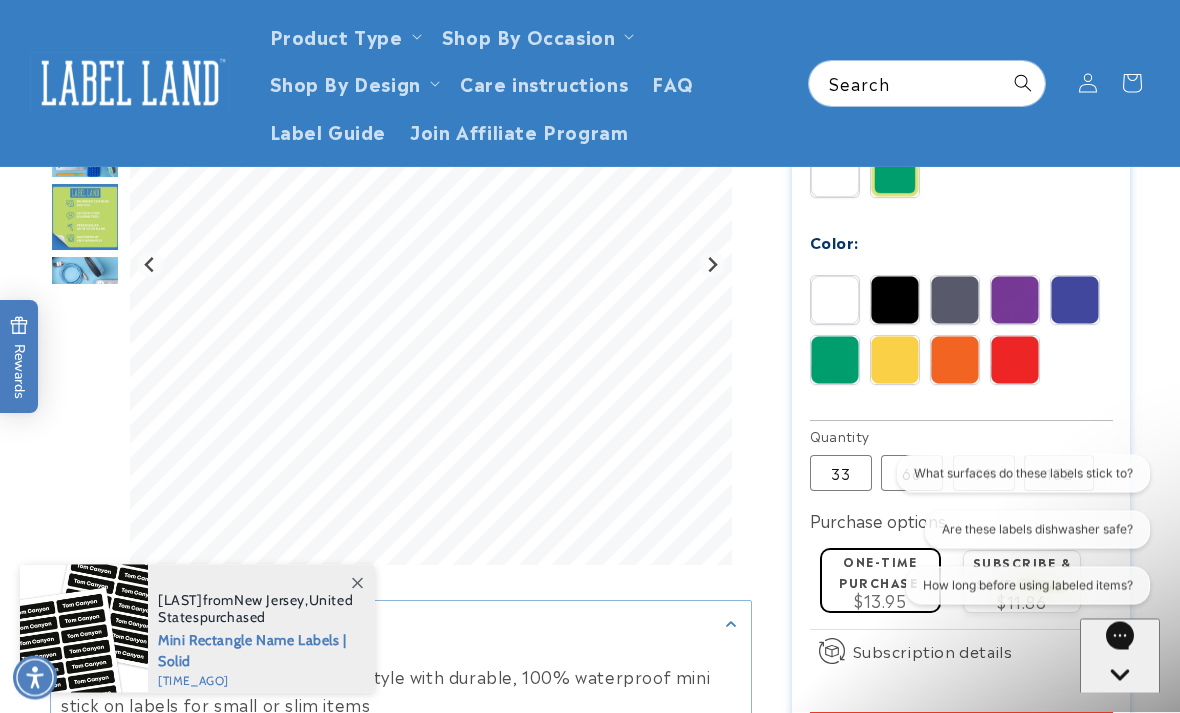 scroll, scrollTop: 923, scrollLeft: 0, axis: vertical 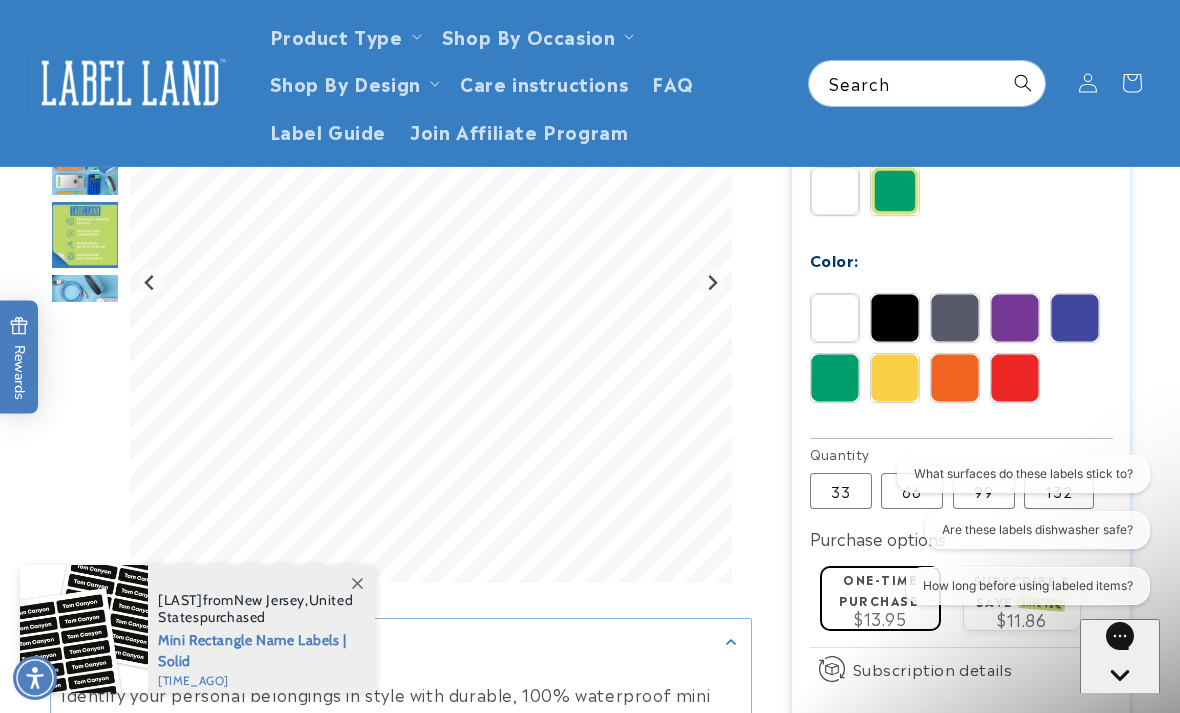 click on "66 Variant sold out or unavailable" at bounding box center (912, 491) 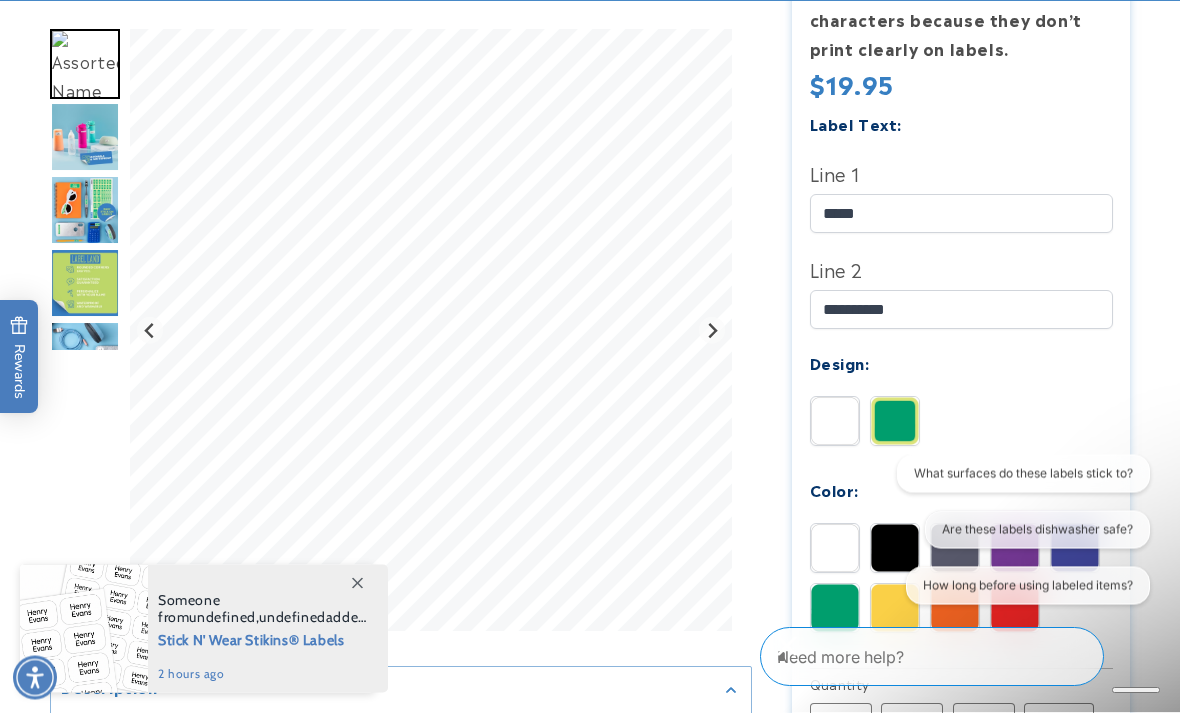 scroll, scrollTop: 698, scrollLeft: 0, axis: vertical 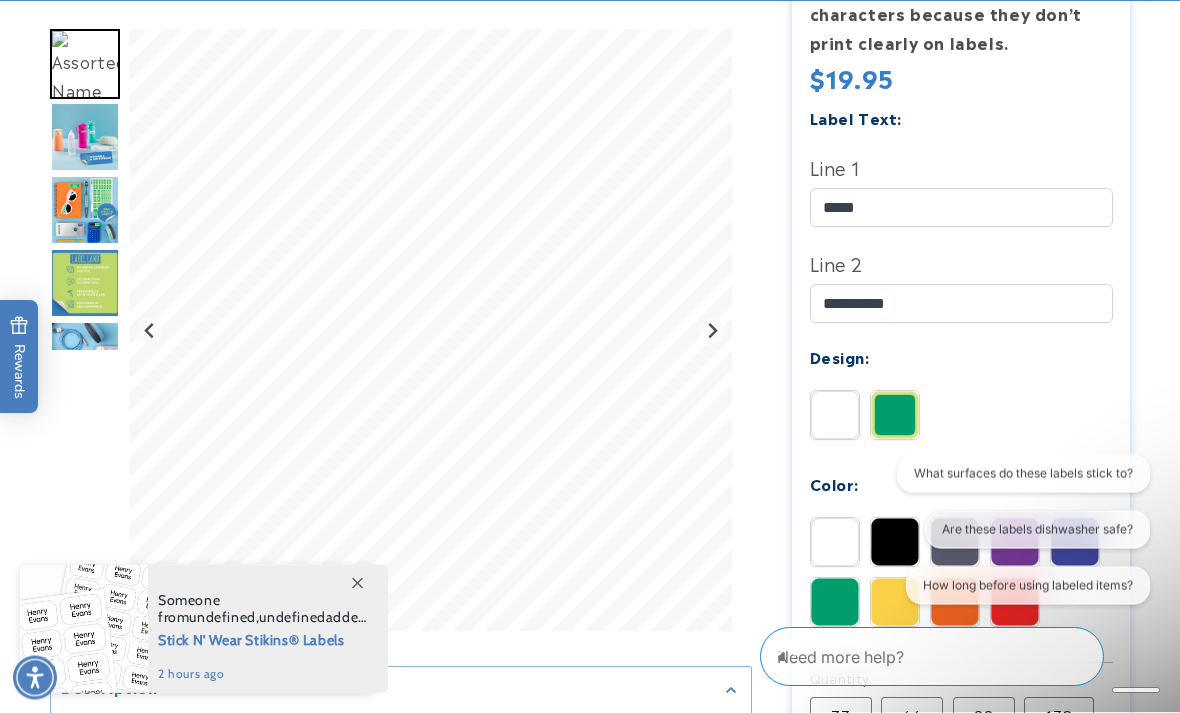 click at bounding box center [895, 543] 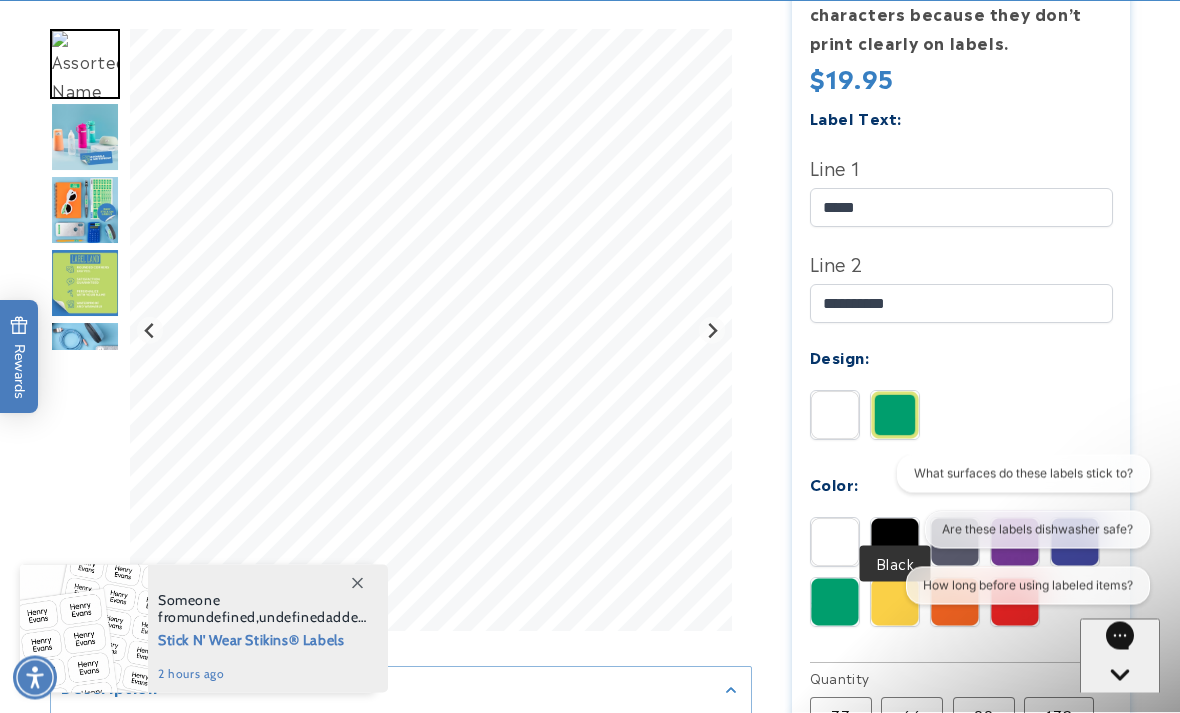scroll, scrollTop: 699, scrollLeft: 0, axis: vertical 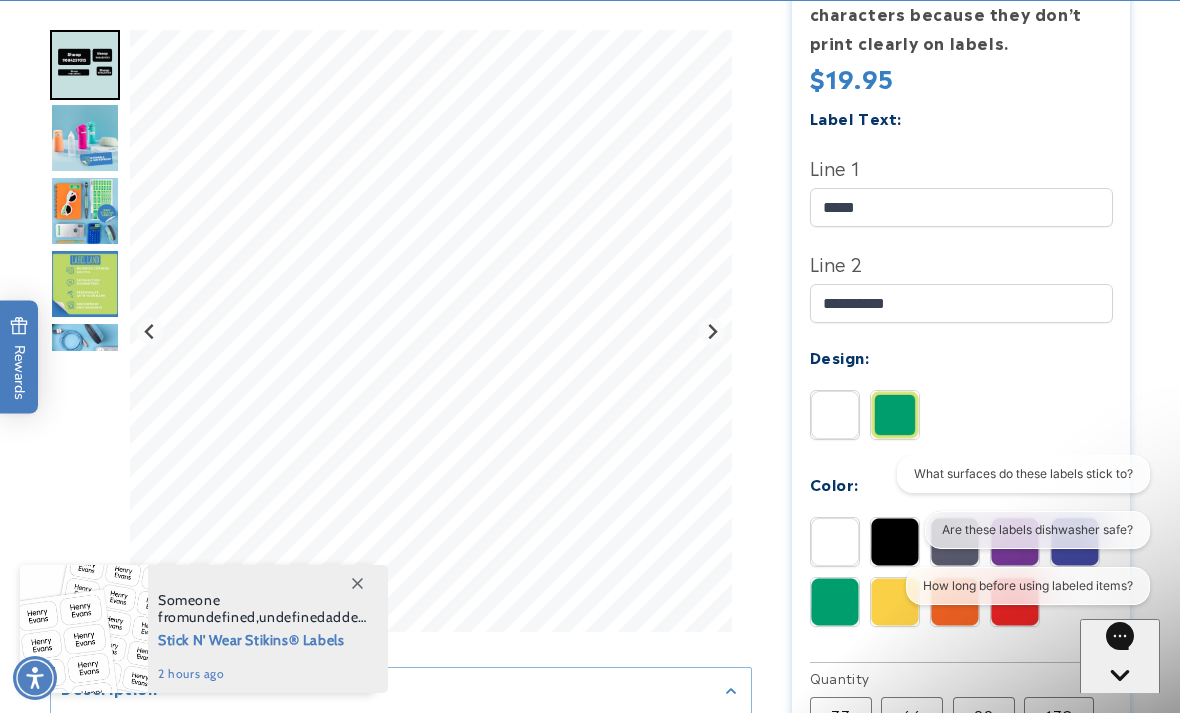 click at bounding box center (835, 542) 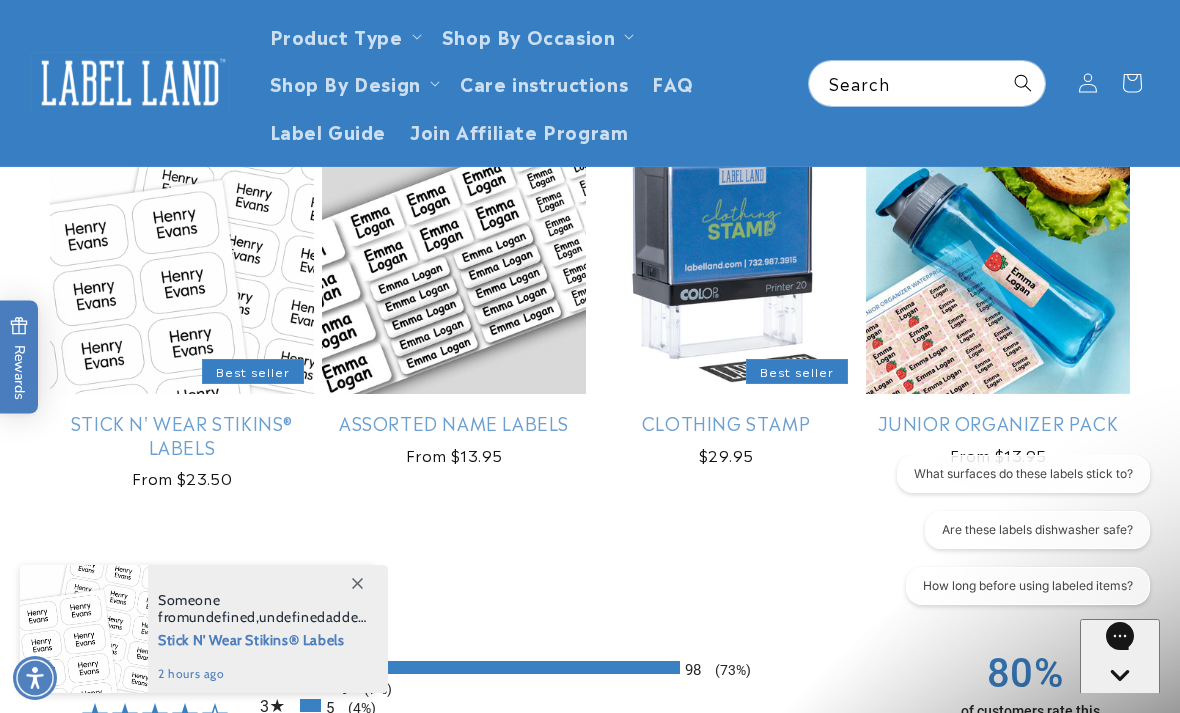 scroll, scrollTop: 1837, scrollLeft: 0, axis: vertical 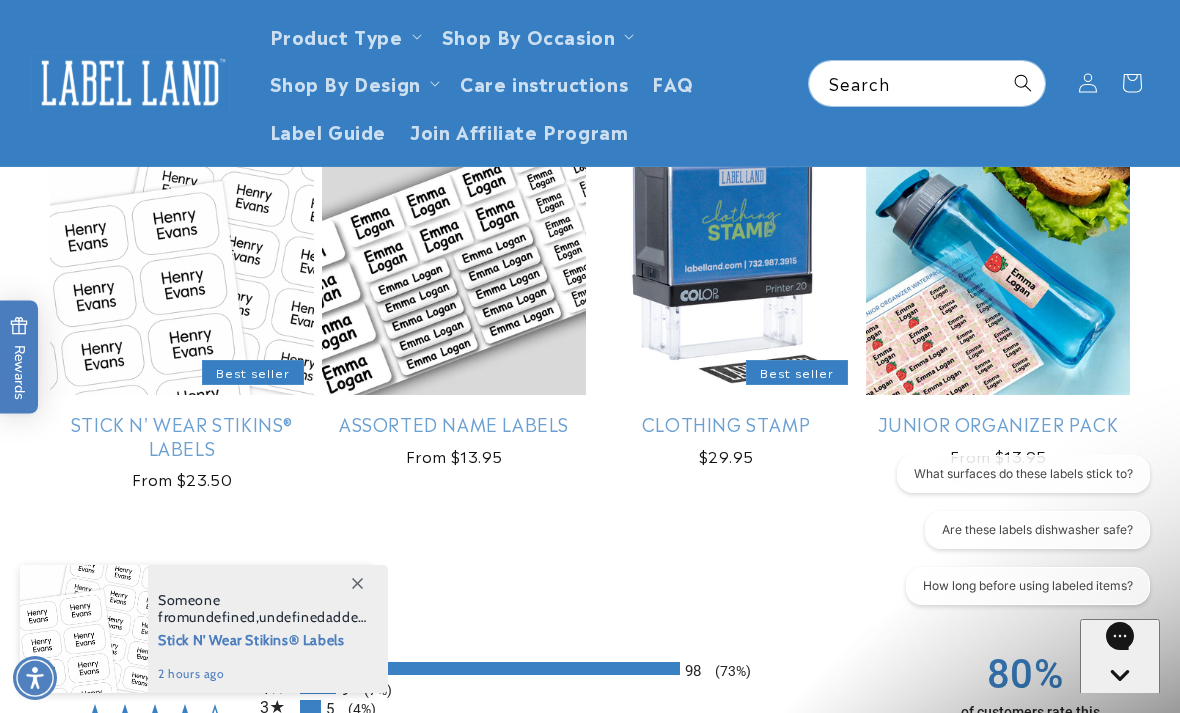 click on "Junior Organizer Pack" at bounding box center (998, 423) 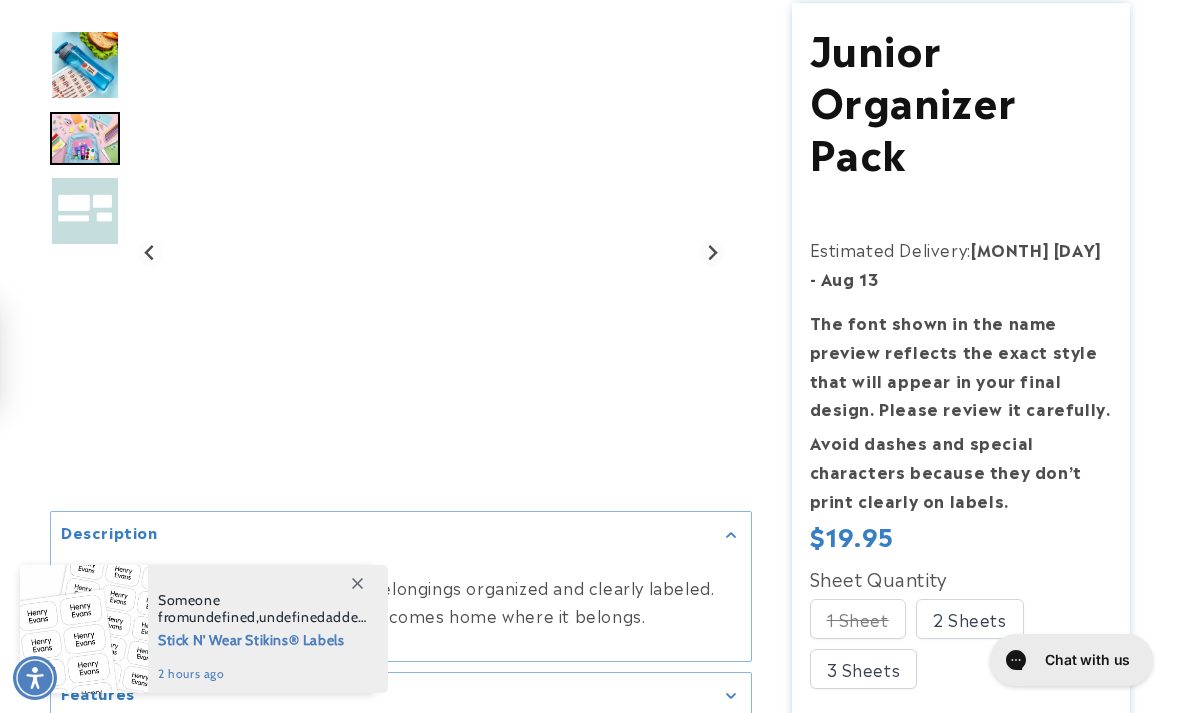 scroll, scrollTop: 0, scrollLeft: 0, axis: both 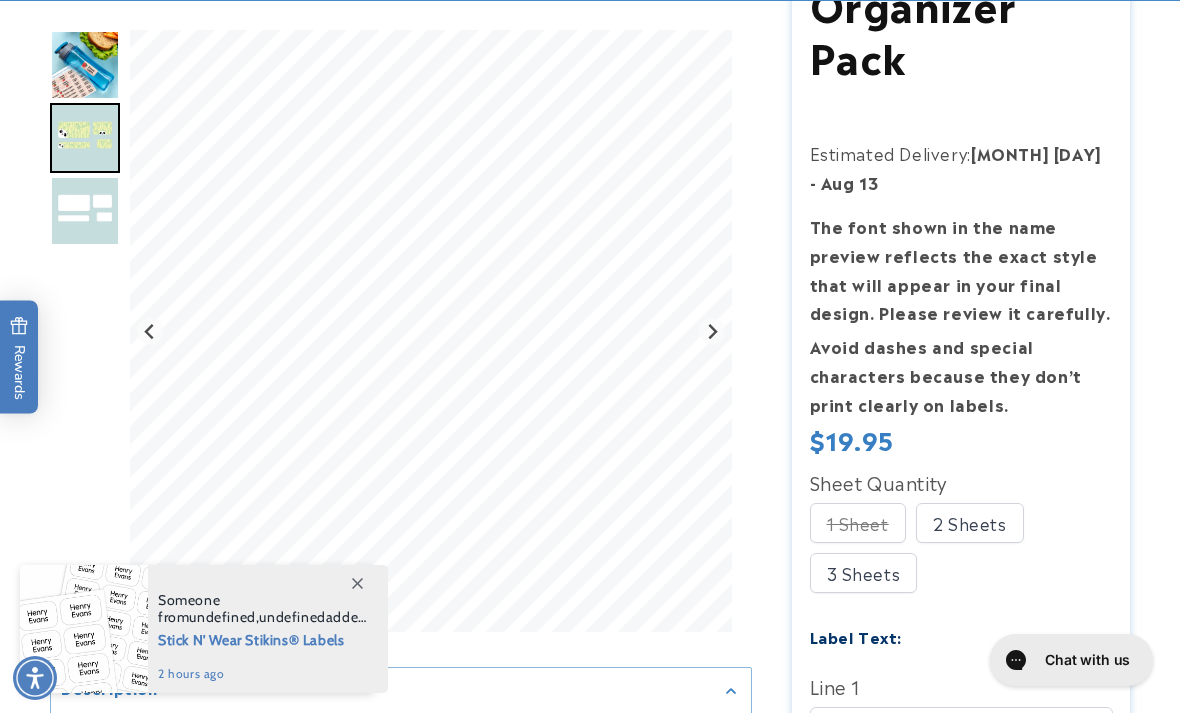 click on "1 Sheet" at bounding box center [858, 523] 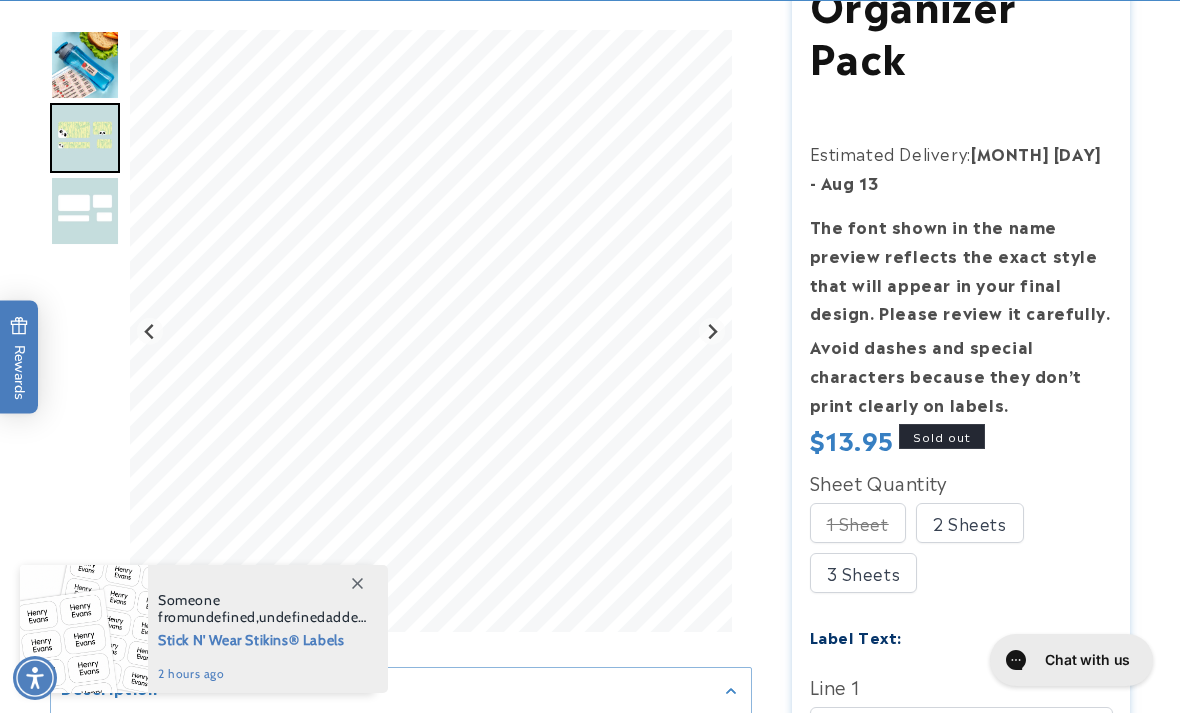 type 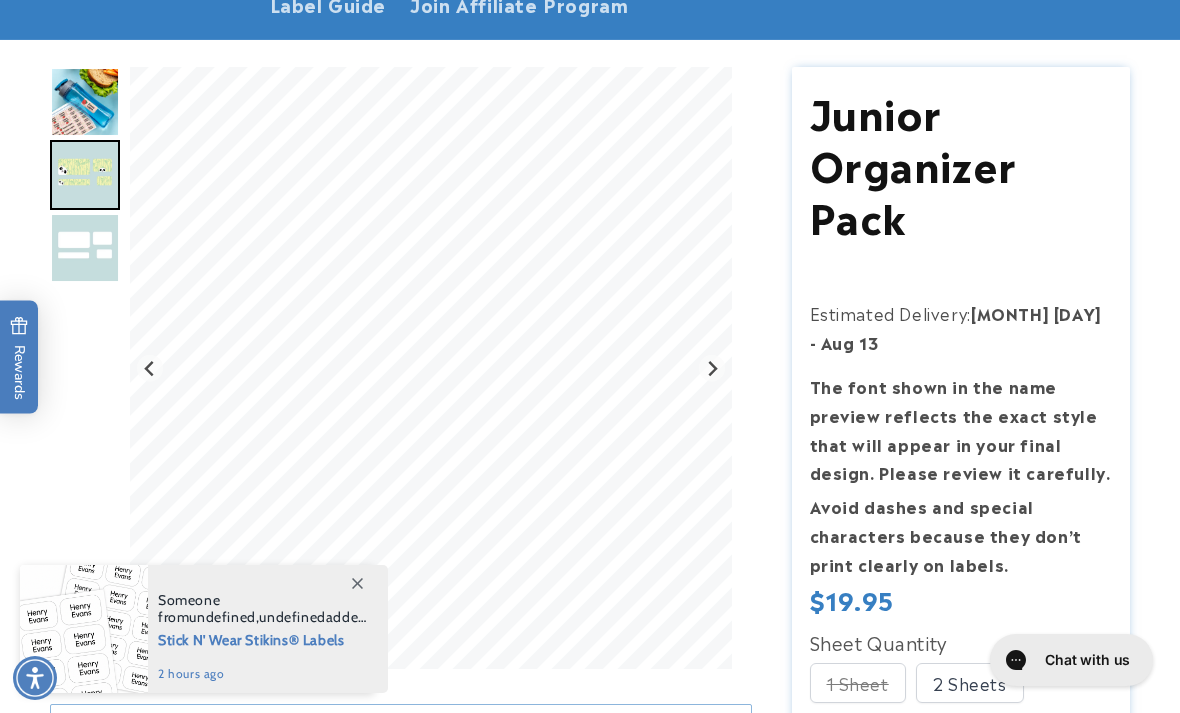 scroll, scrollTop: 0, scrollLeft: 0, axis: both 